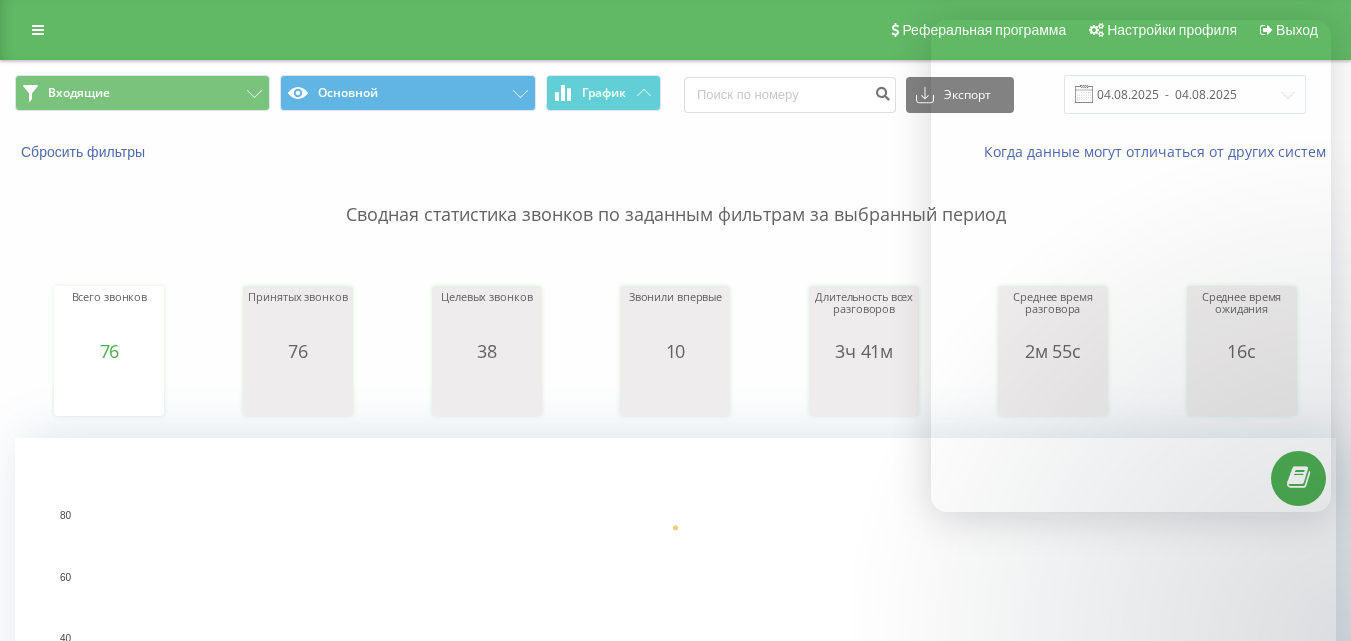 scroll, scrollTop: 0, scrollLeft: 0, axis: both 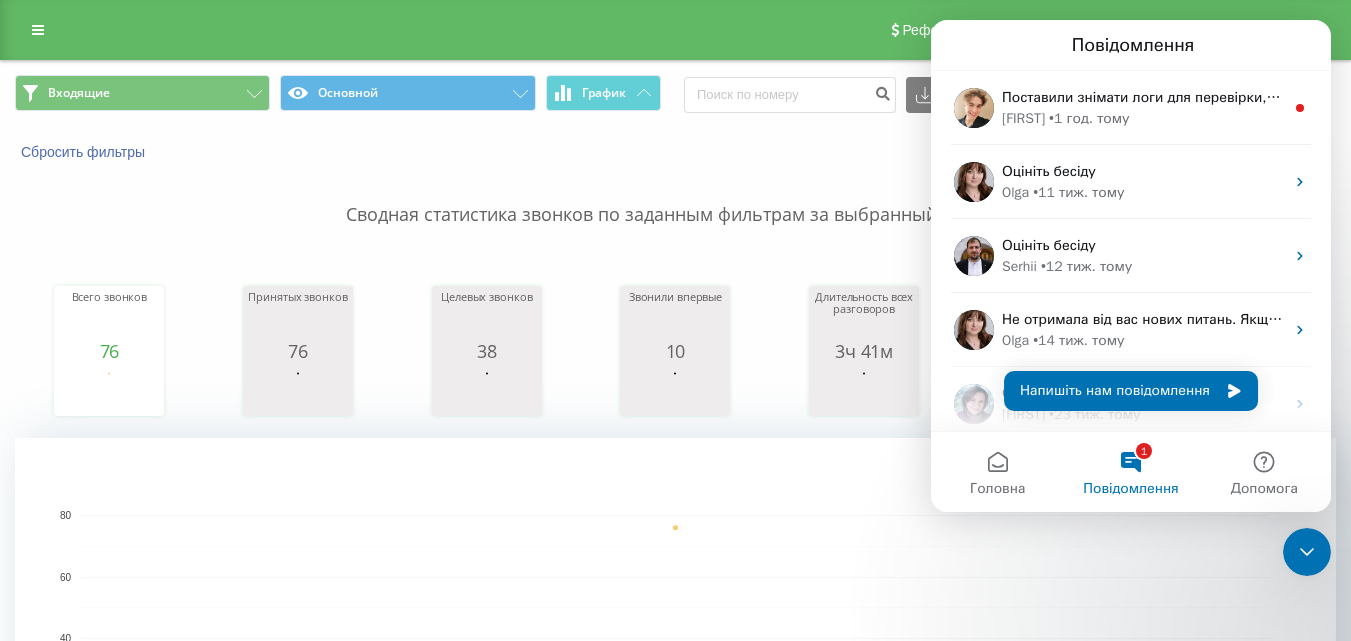 click 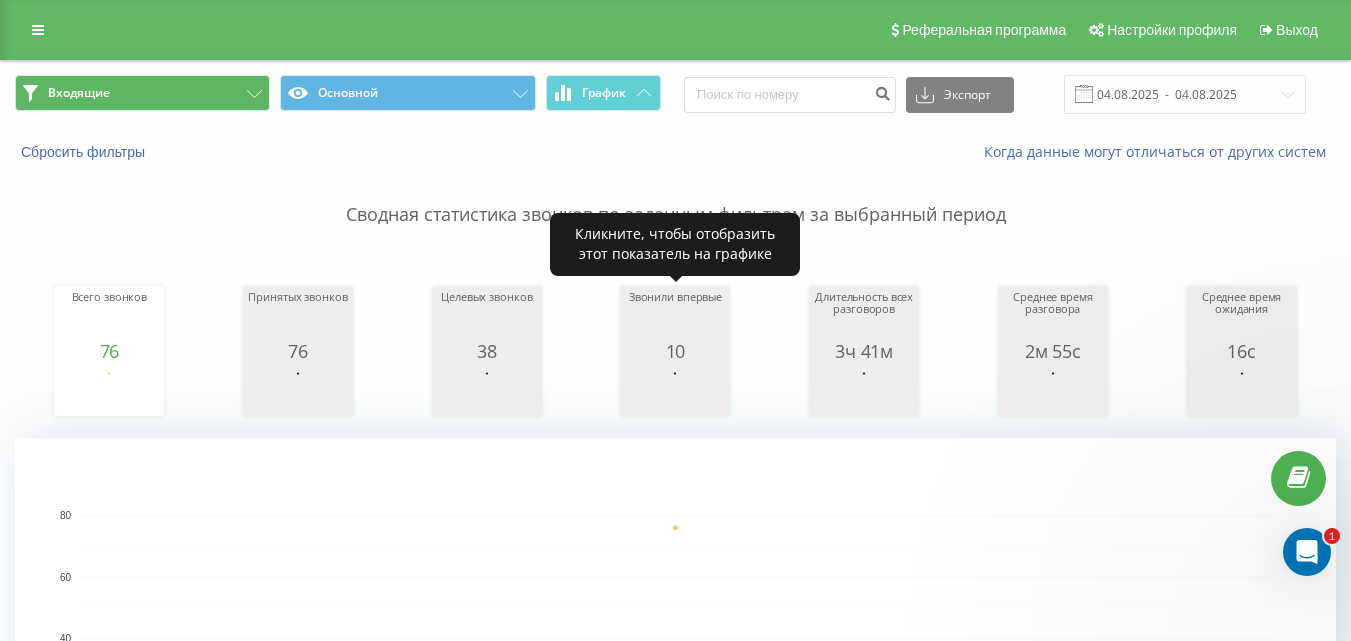 scroll, scrollTop: 0, scrollLeft: 0, axis: both 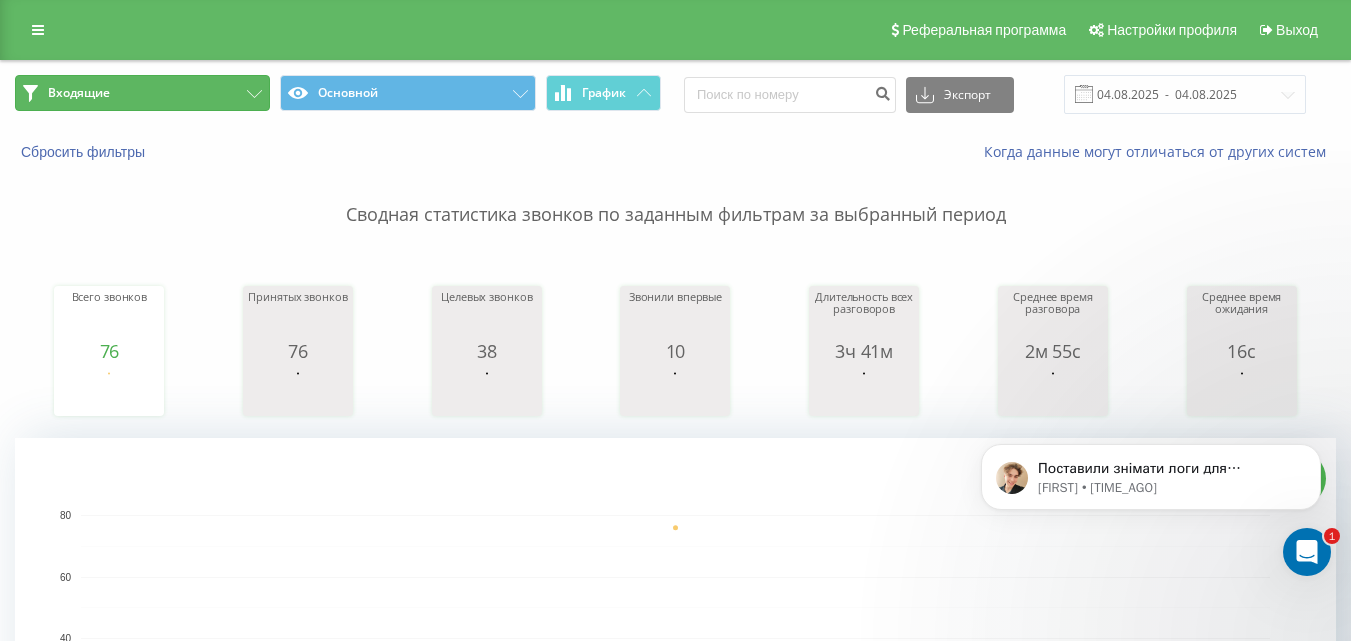 click on "Входящие" at bounding box center [142, 93] 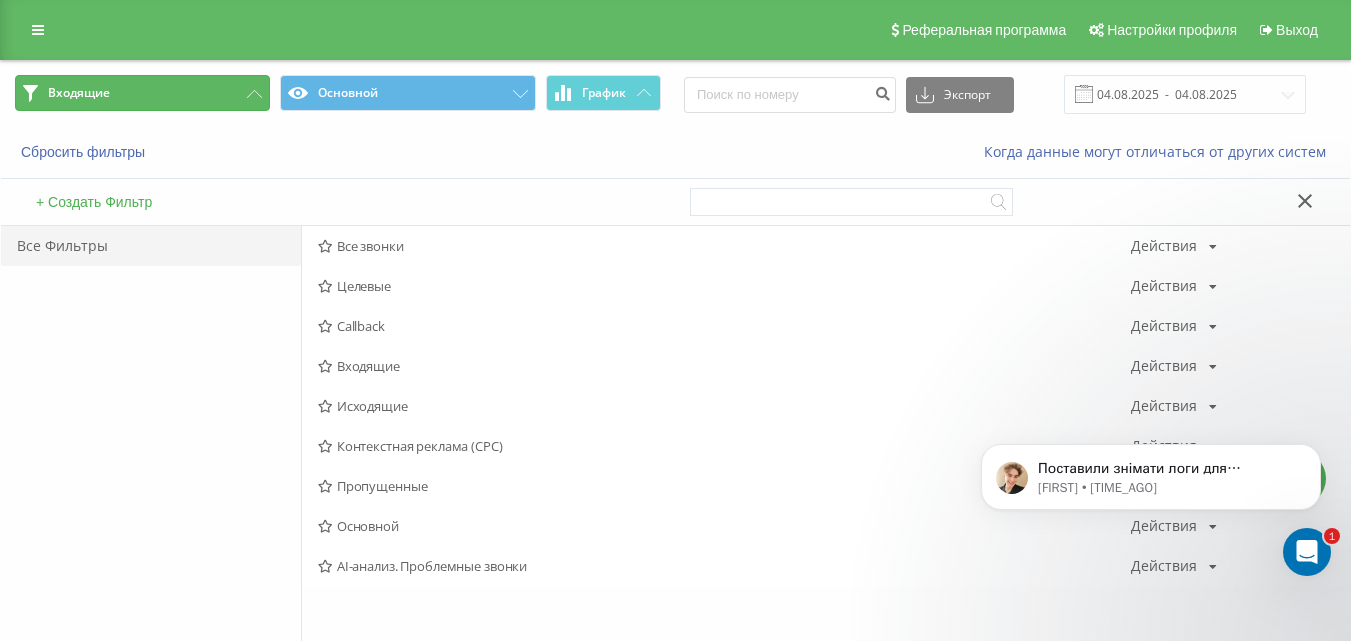 click on "Входящие" at bounding box center [142, 93] 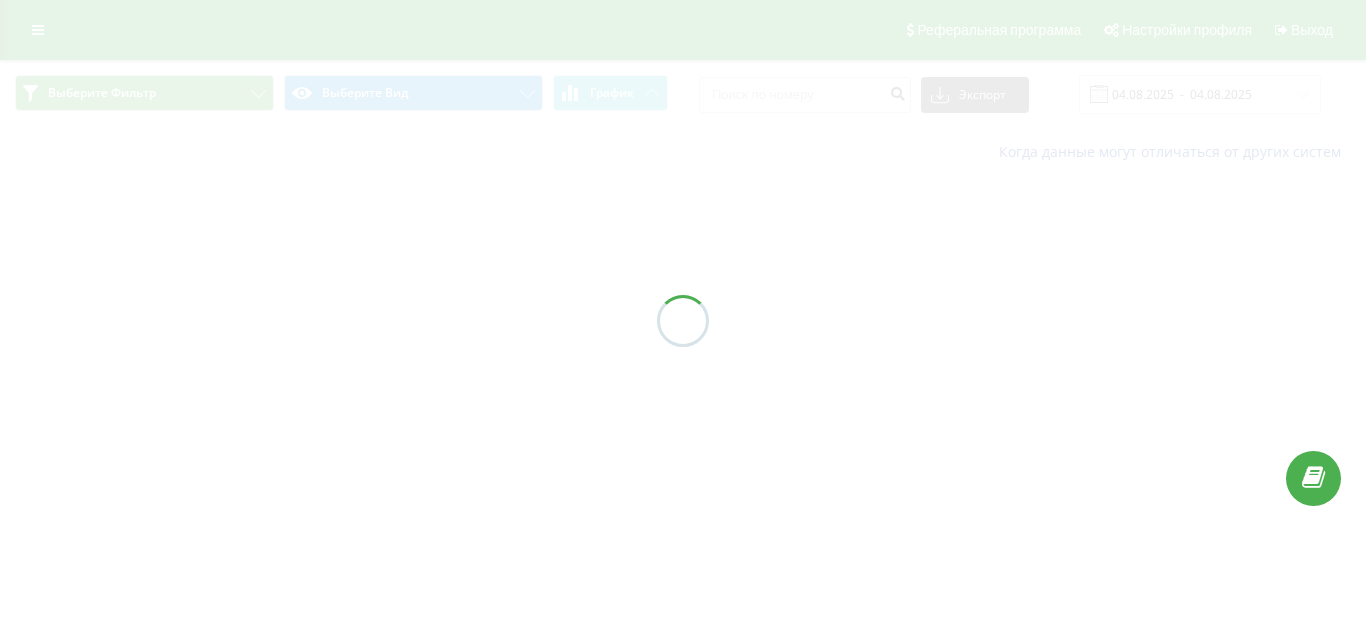 scroll, scrollTop: 0, scrollLeft: 0, axis: both 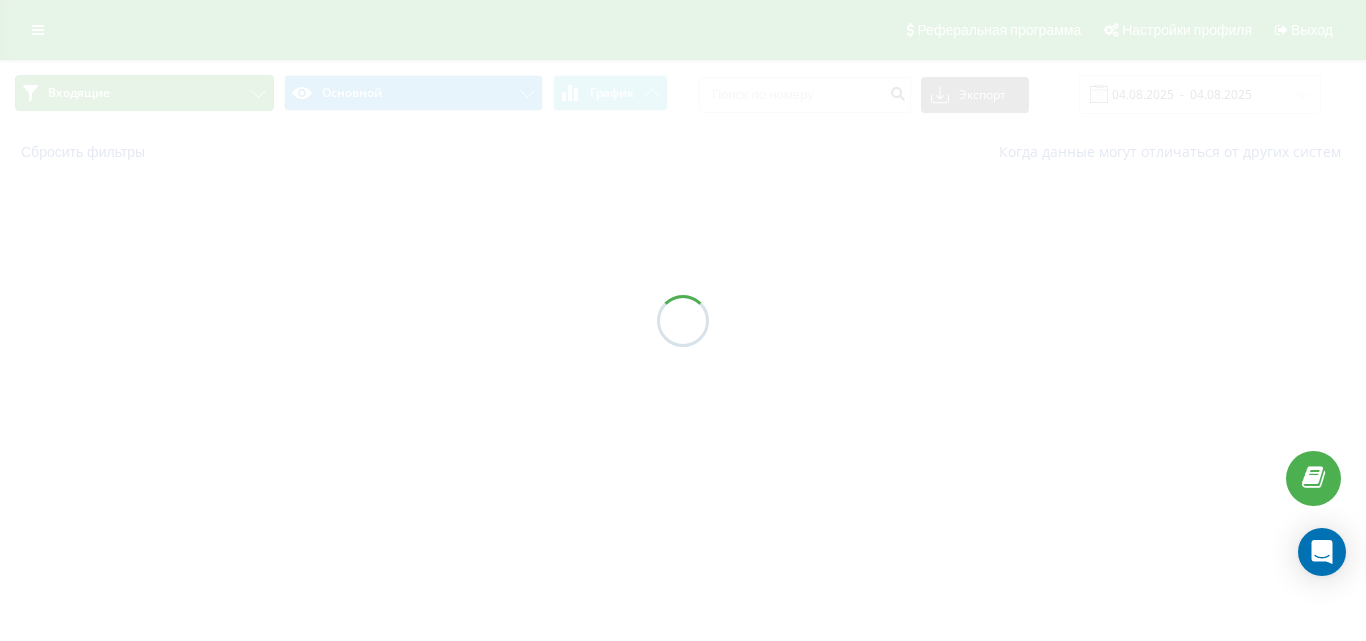 click on "Входящие" at bounding box center [144, 93] 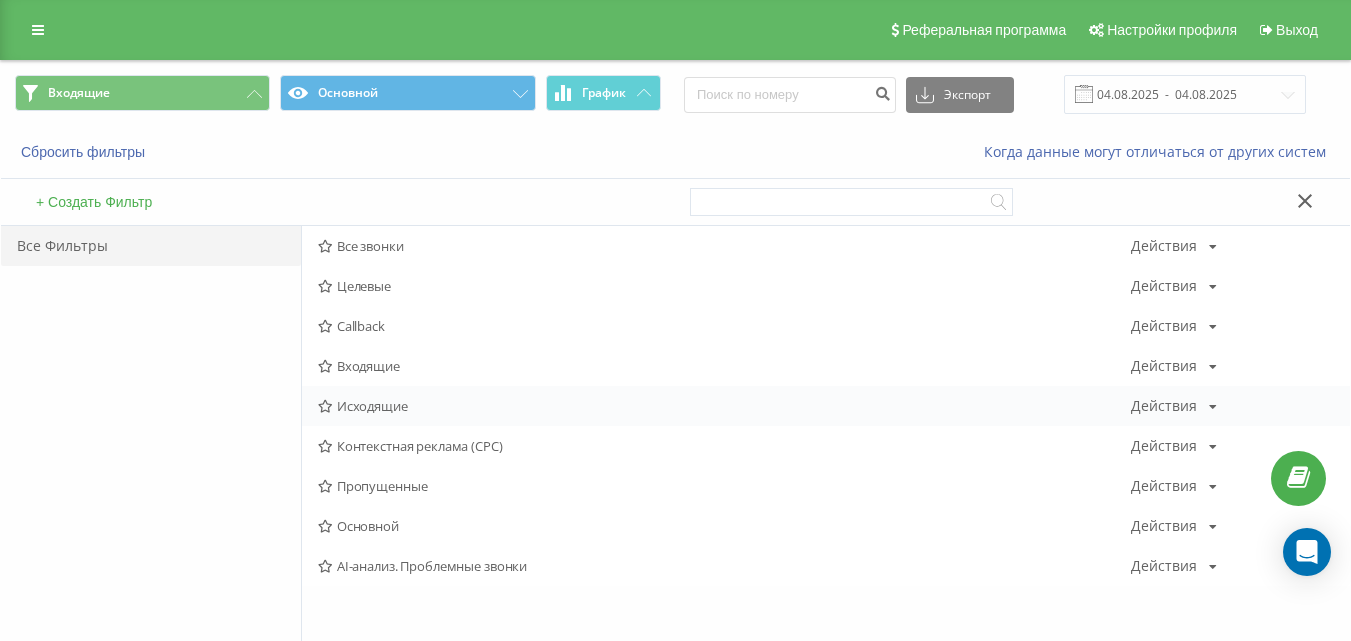 click on "Исходящие" at bounding box center (724, 406) 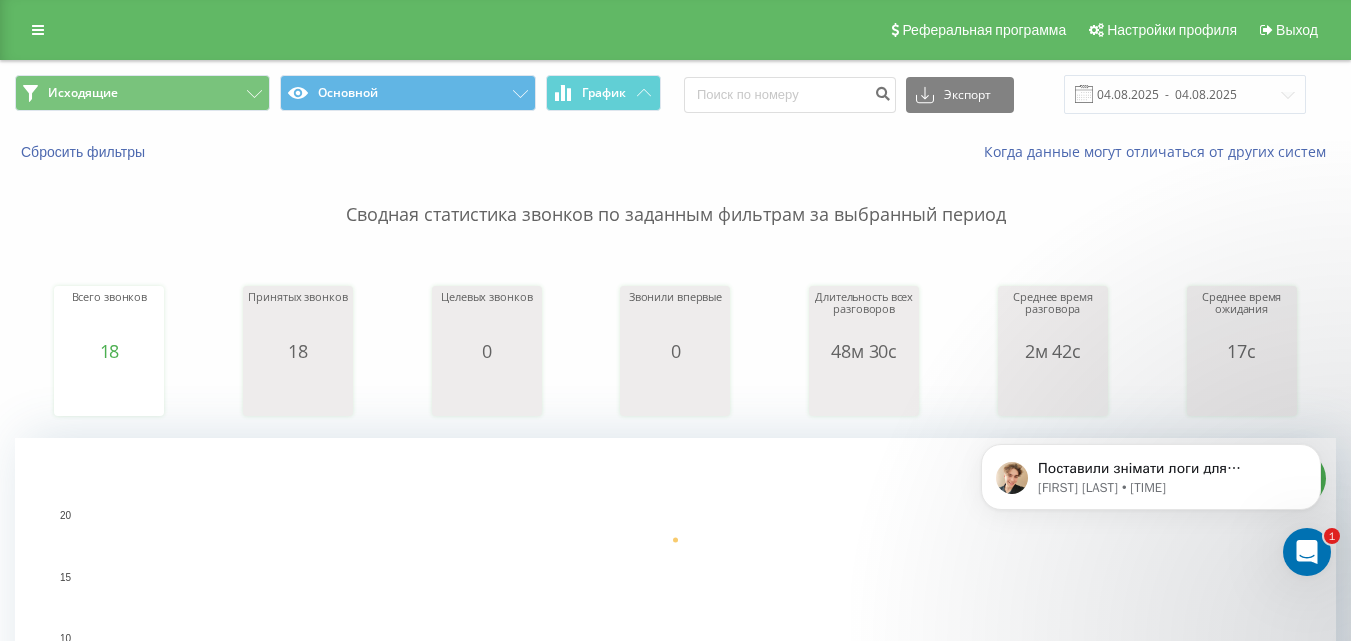 scroll, scrollTop: 0, scrollLeft: 0, axis: both 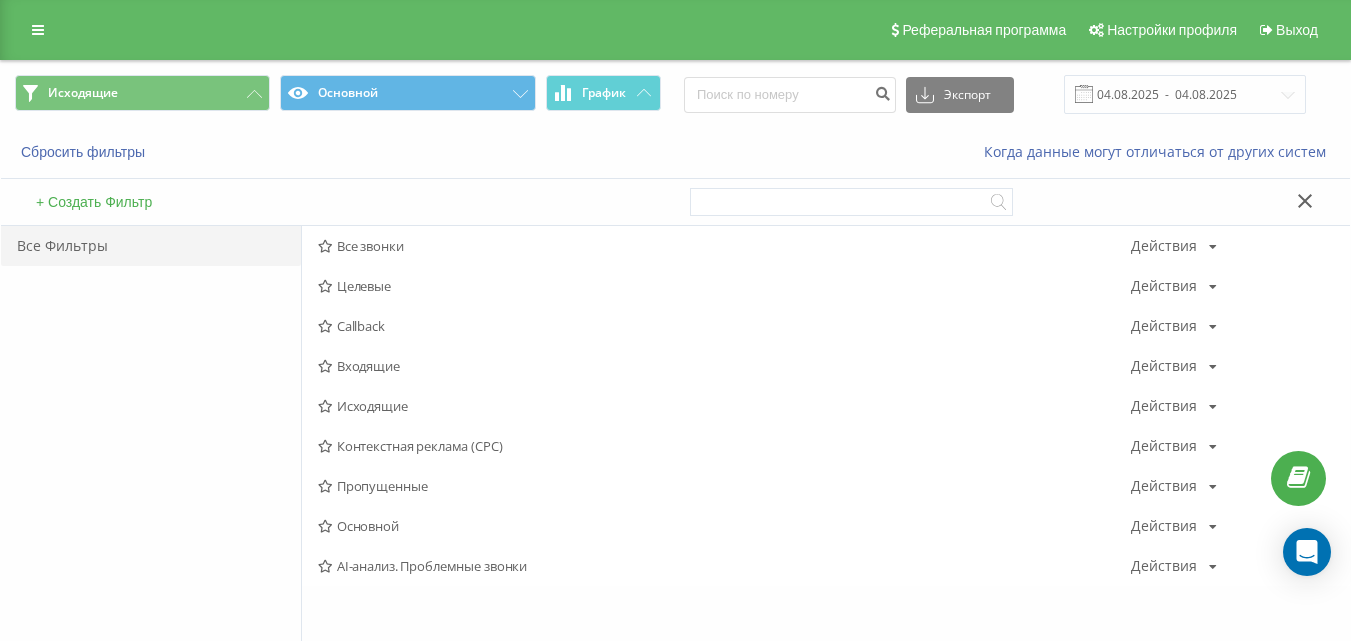 click on "Входящие" at bounding box center [724, 366] 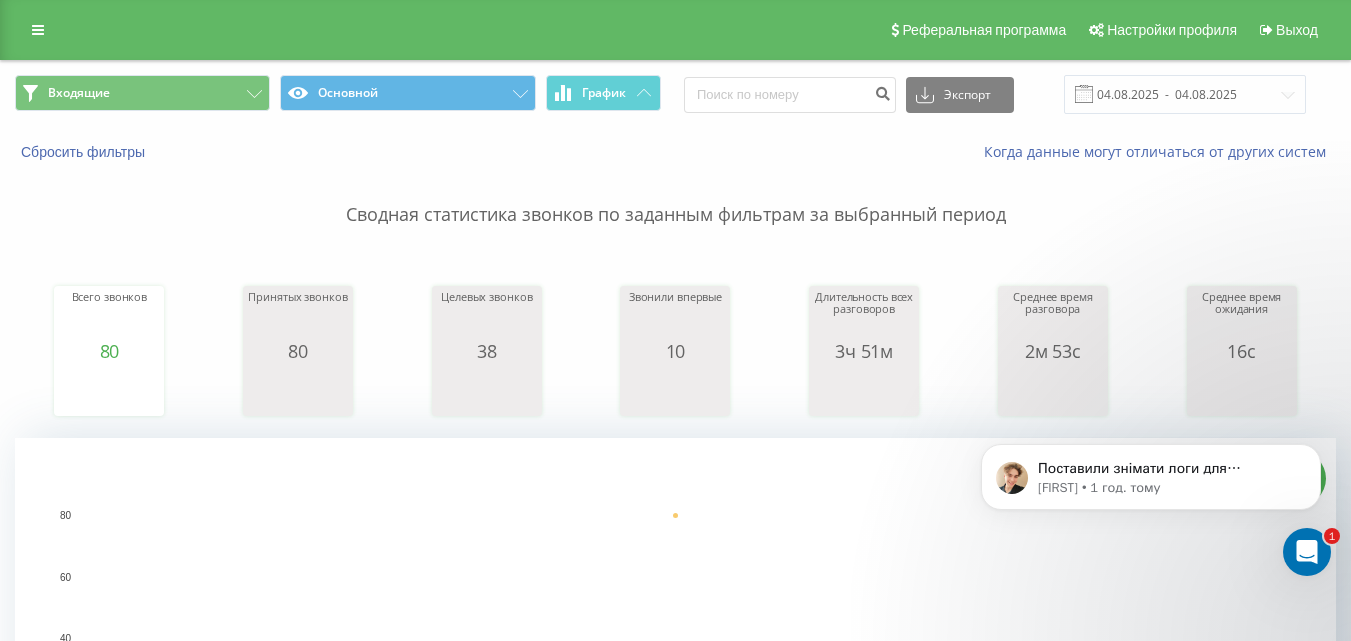 scroll, scrollTop: 0, scrollLeft: 0, axis: both 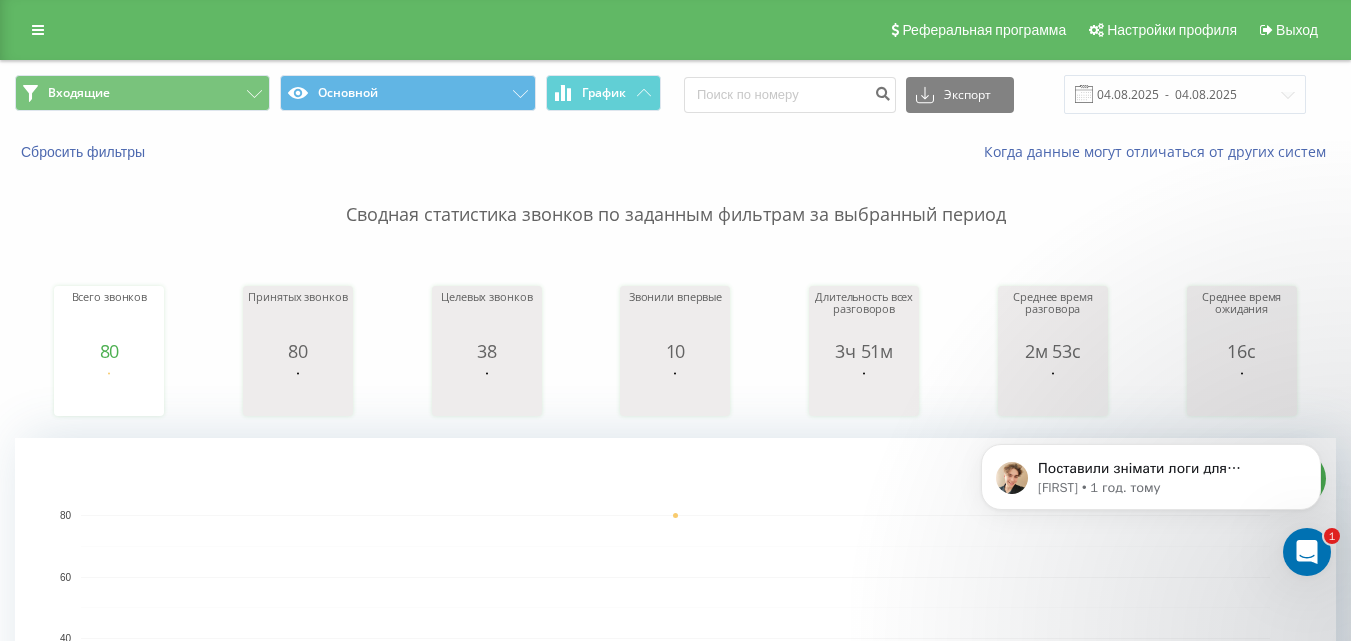 click 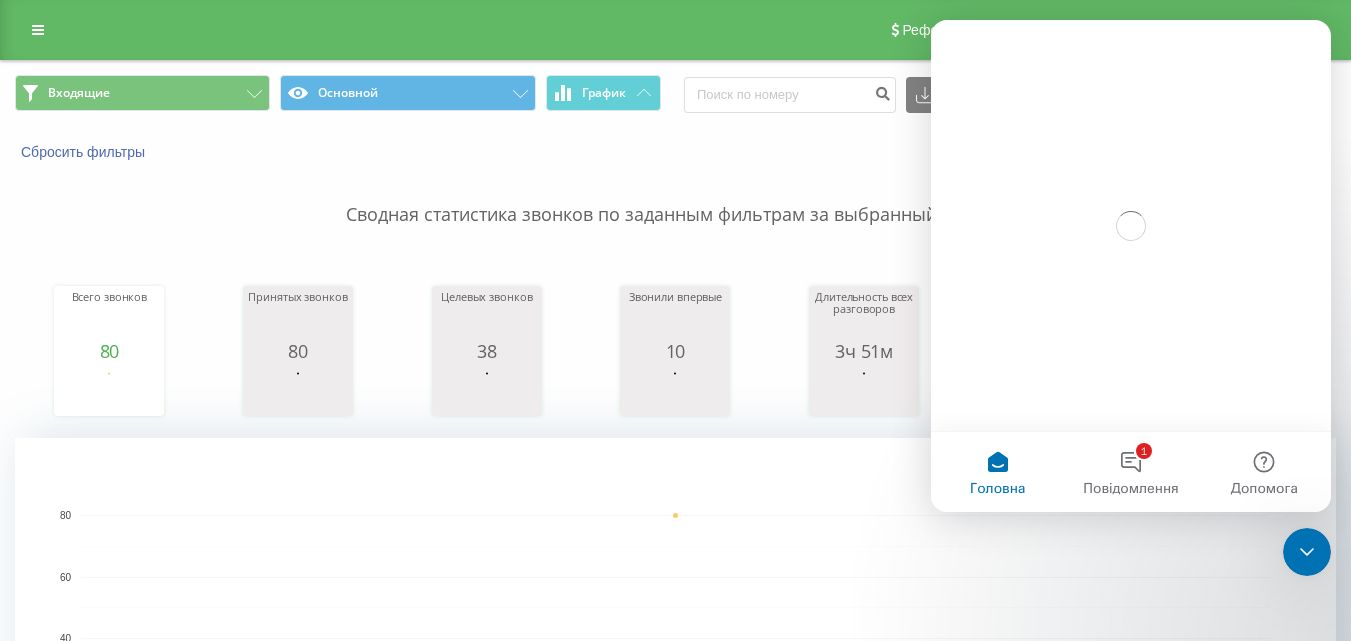 scroll, scrollTop: 0, scrollLeft: 0, axis: both 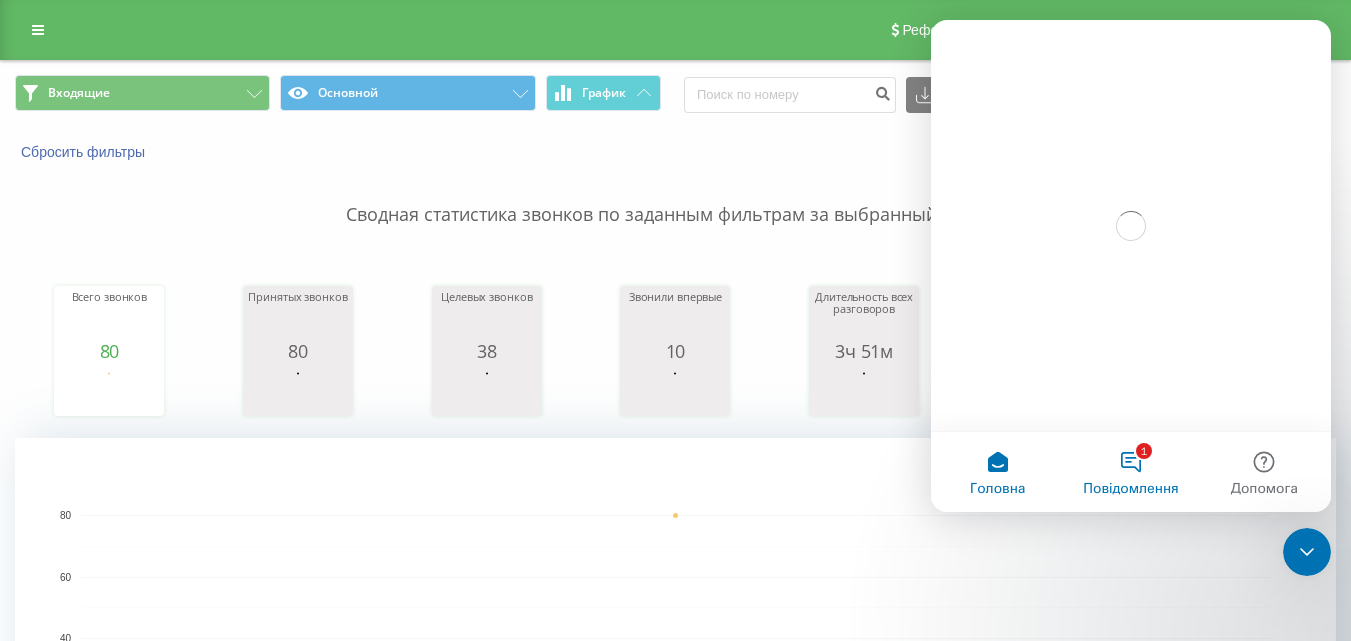 click on "1 Повідомлення" at bounding box center [1130, 472] 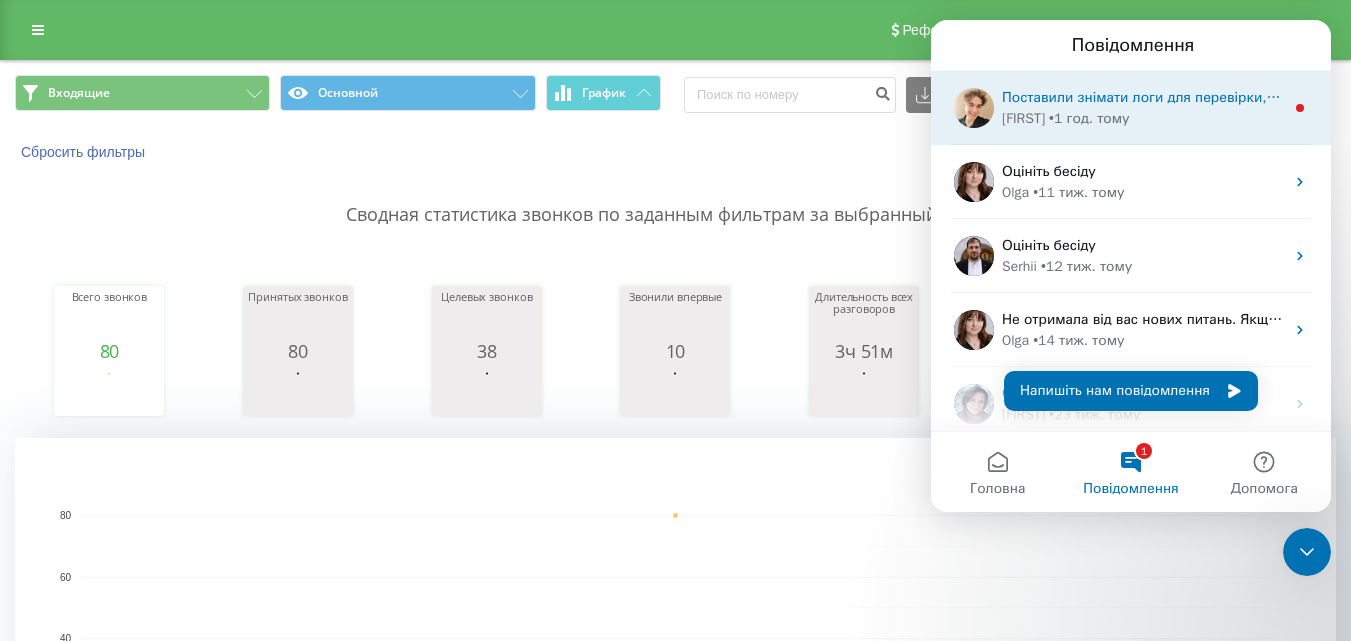click on "•  1 год. тому" at bounding box center [1089, 118] 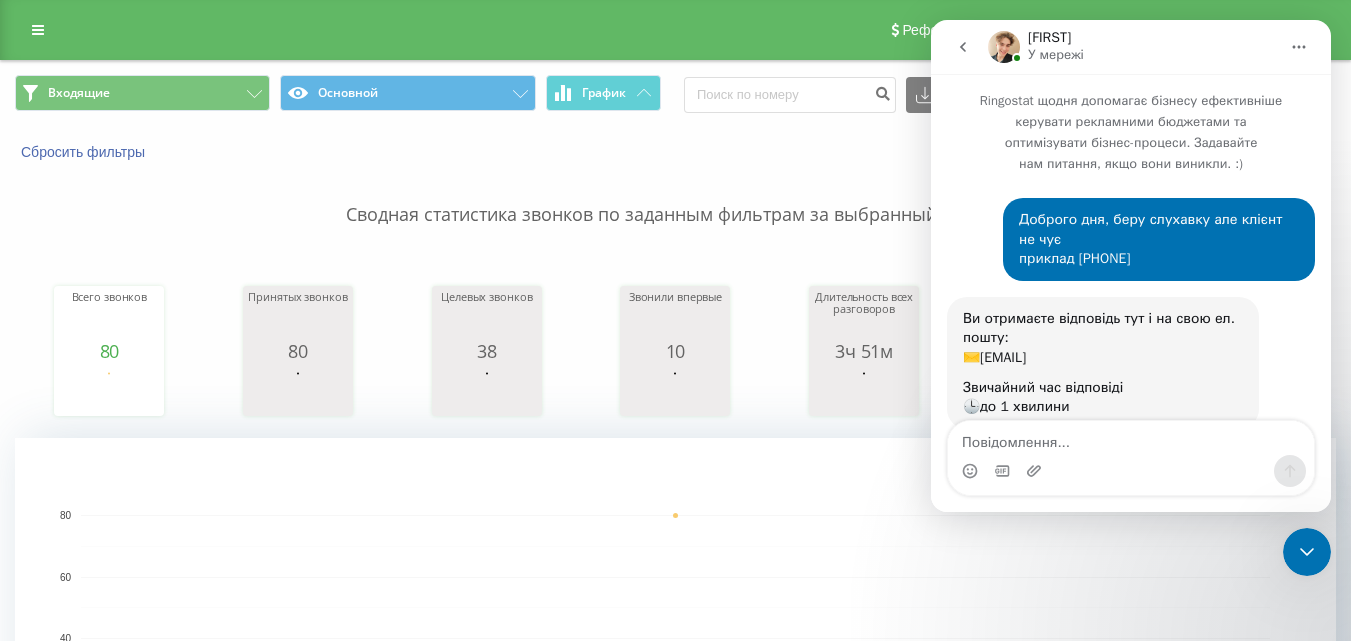 scroll, scrollTop: 3, scrollLeft: 0, axis: vertical 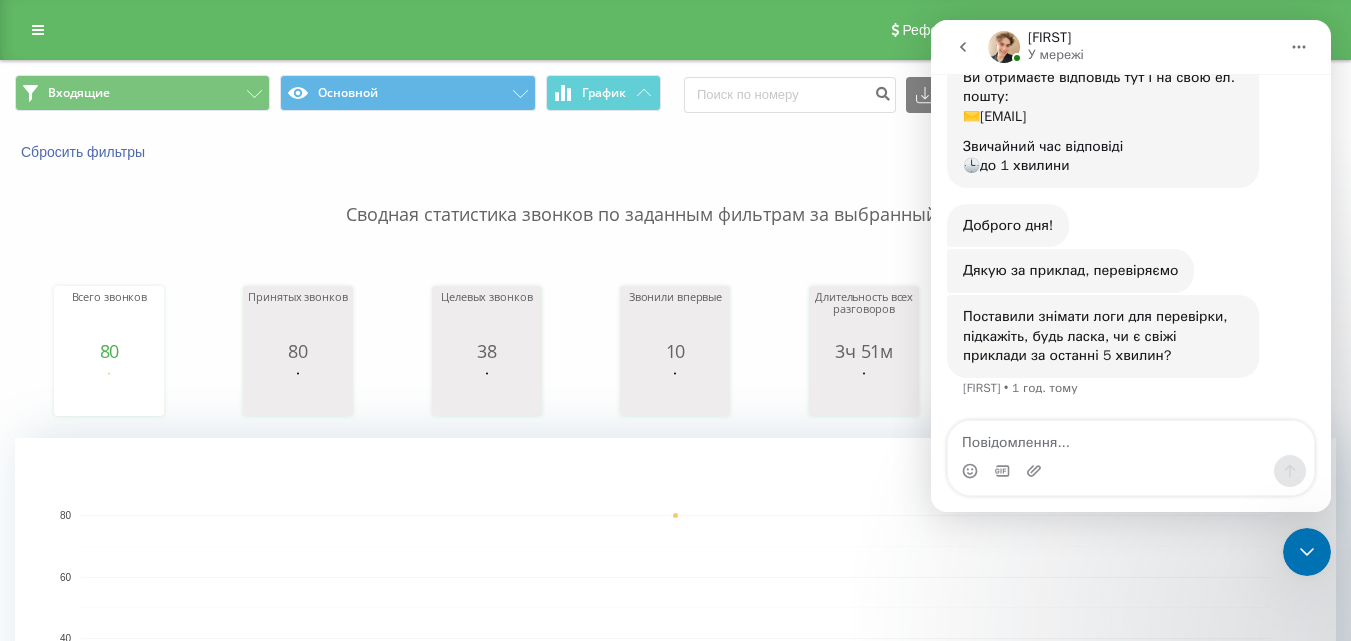 click 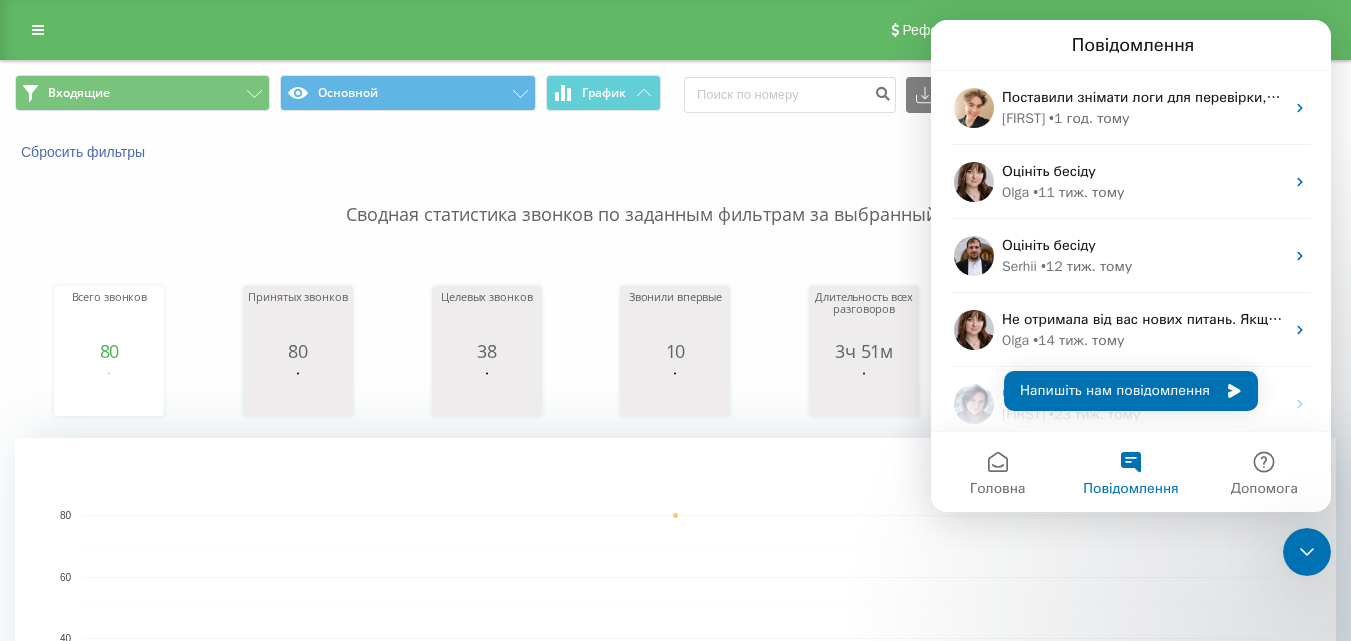 click 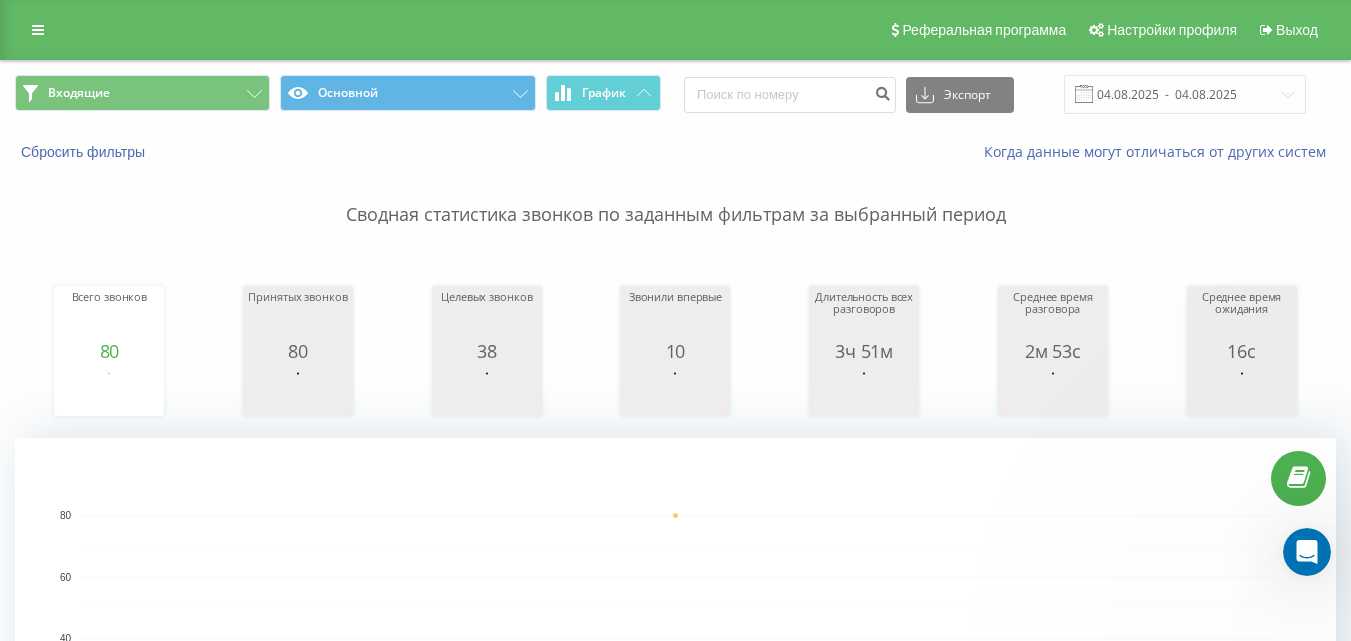 scroll, scrollTop: 0, scrollLeft: 0, axis: both 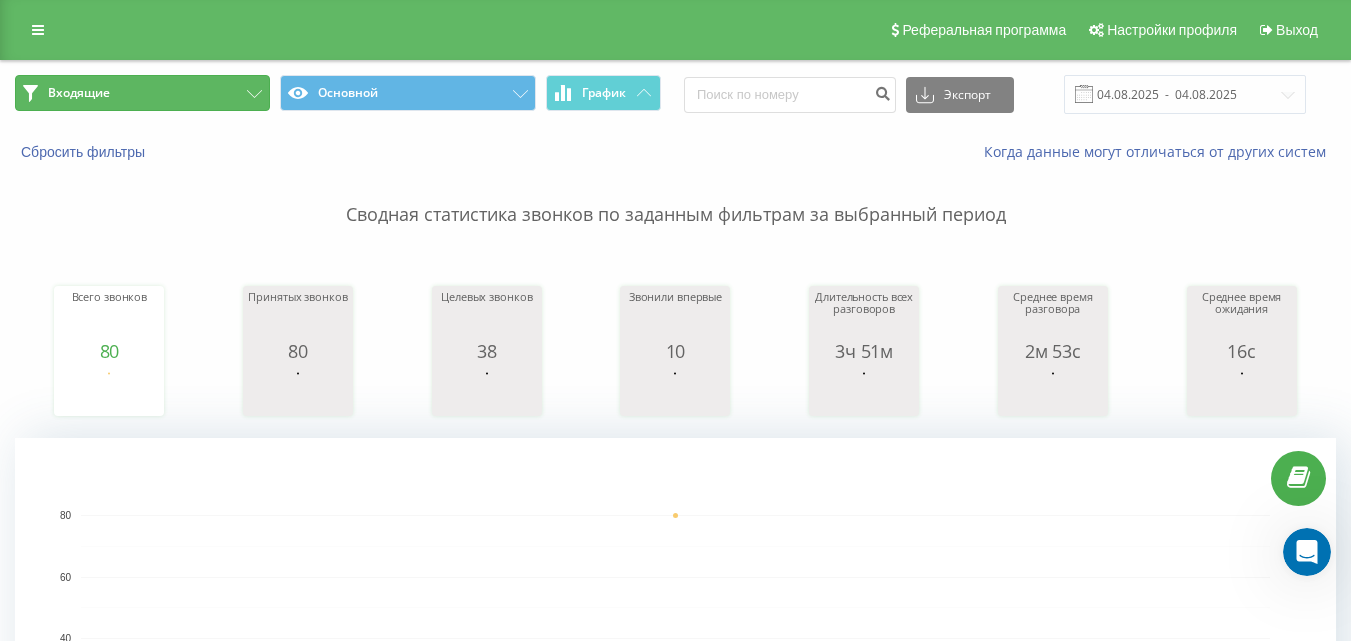 click on "Входящие" at bounding box center (142, 93) 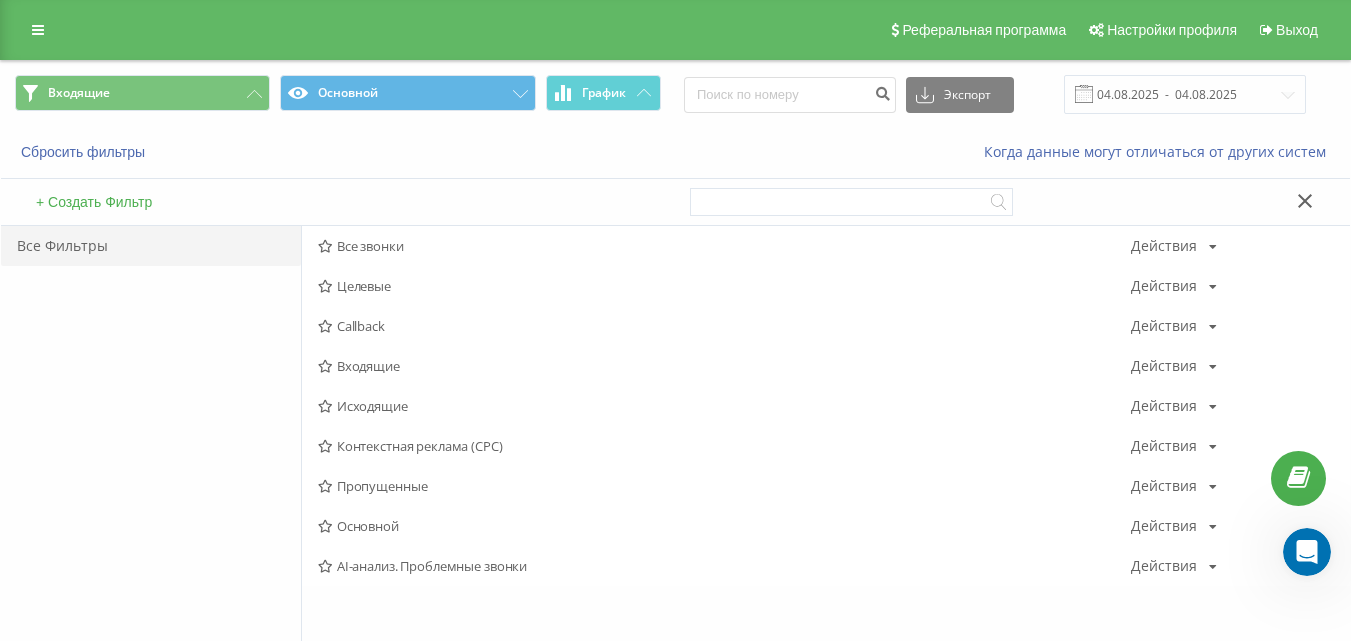 click on "Исходящие" at bounding box center [724, 406] 